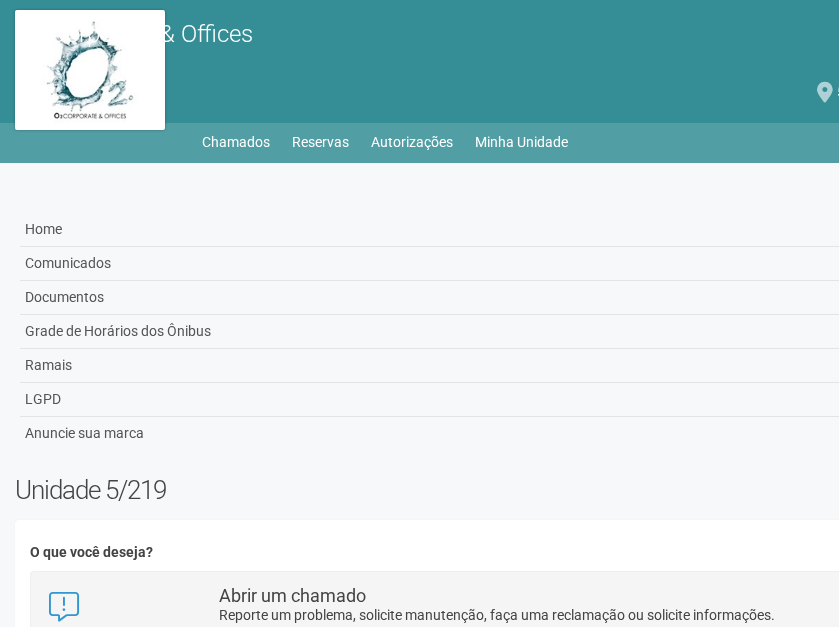 scroll, scrollTop: 0, scrollLeft: 0, axis: both 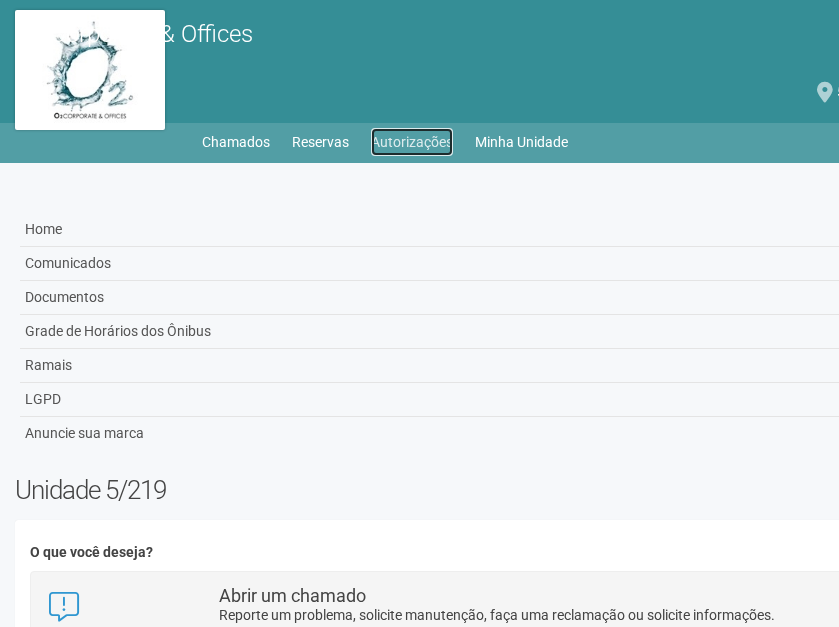 click on "Autorizações" at bounding box center [412, 142] 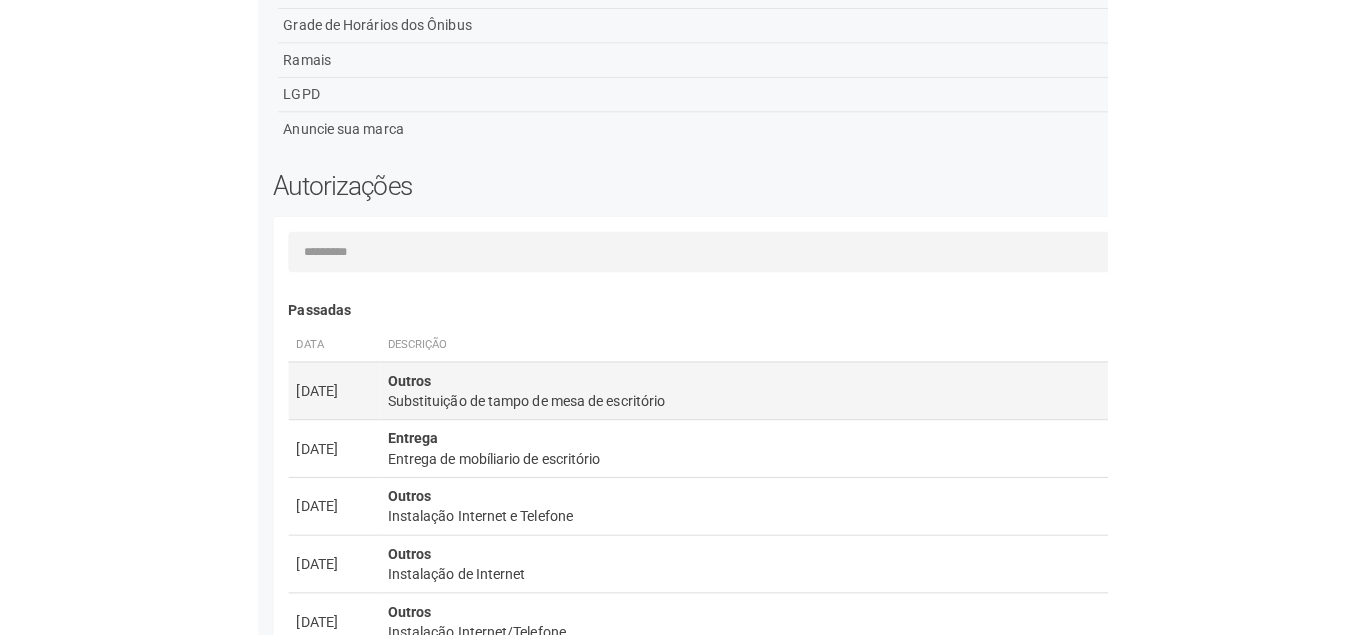 scroll, scrollTop: 0, scrollLeft: 0, axis: both 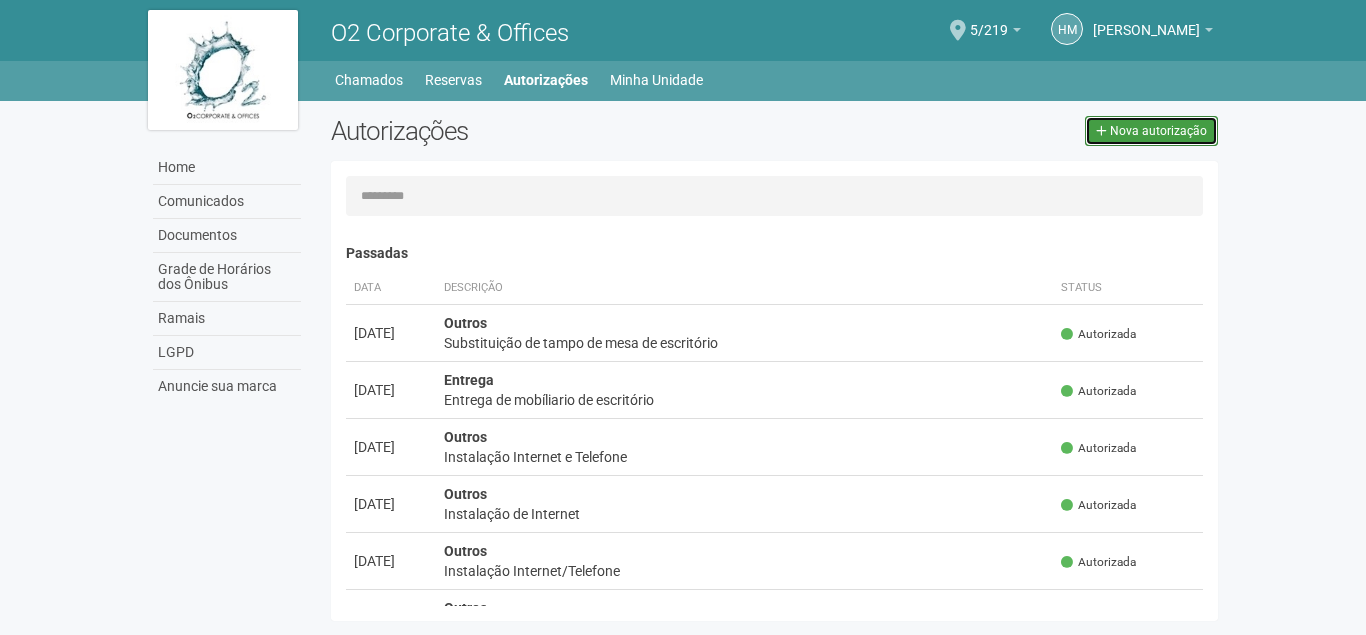 click on "Nova autorização" at bounding box center [1158, 131] 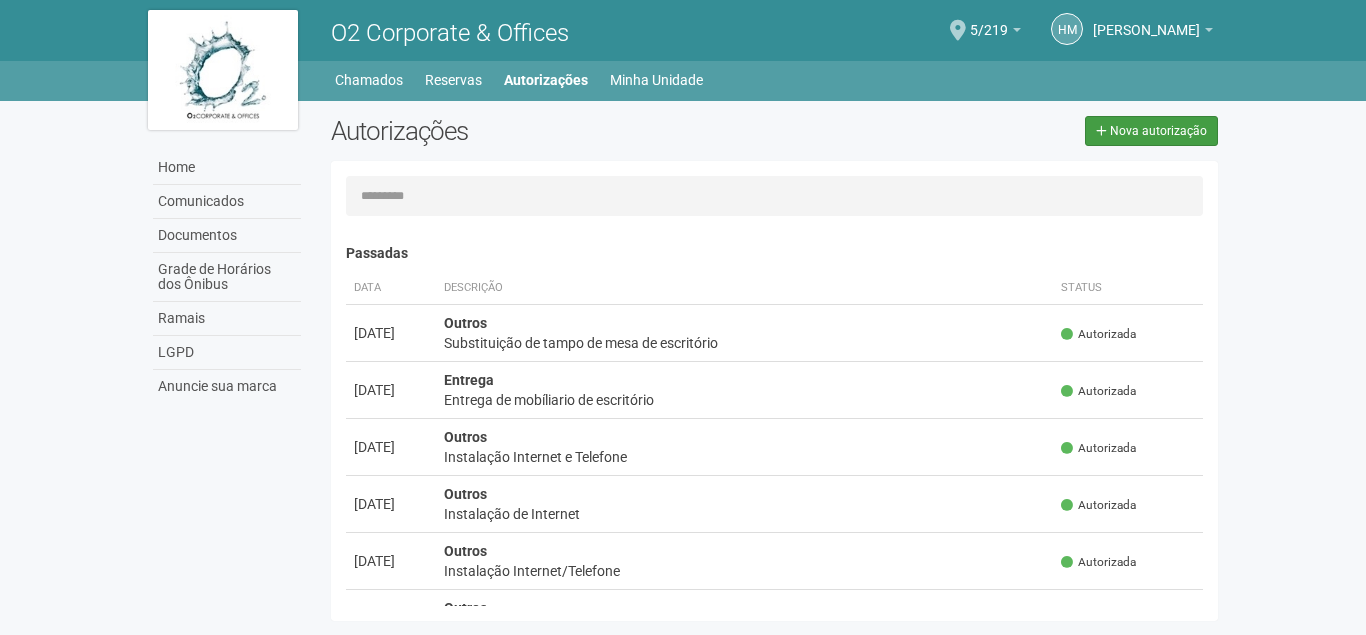scroll, scrollTop: 31, scrollLeft: 0, axis: vertical 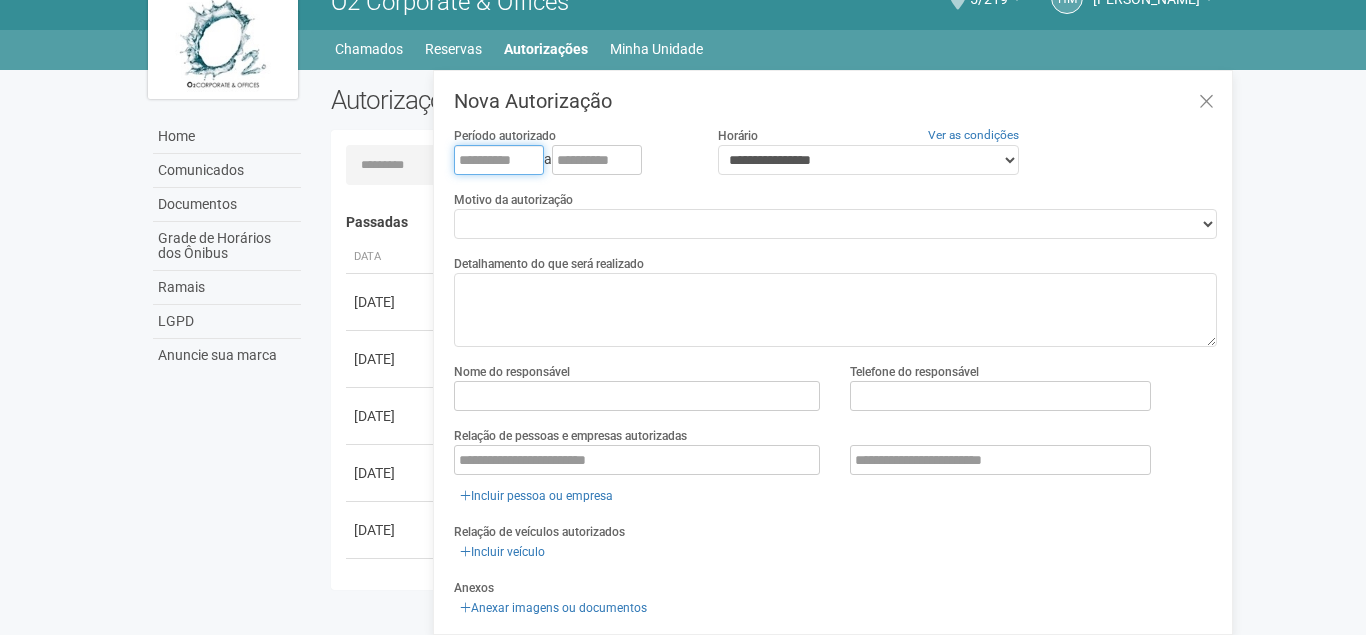 click at bounding box center (499, 160) 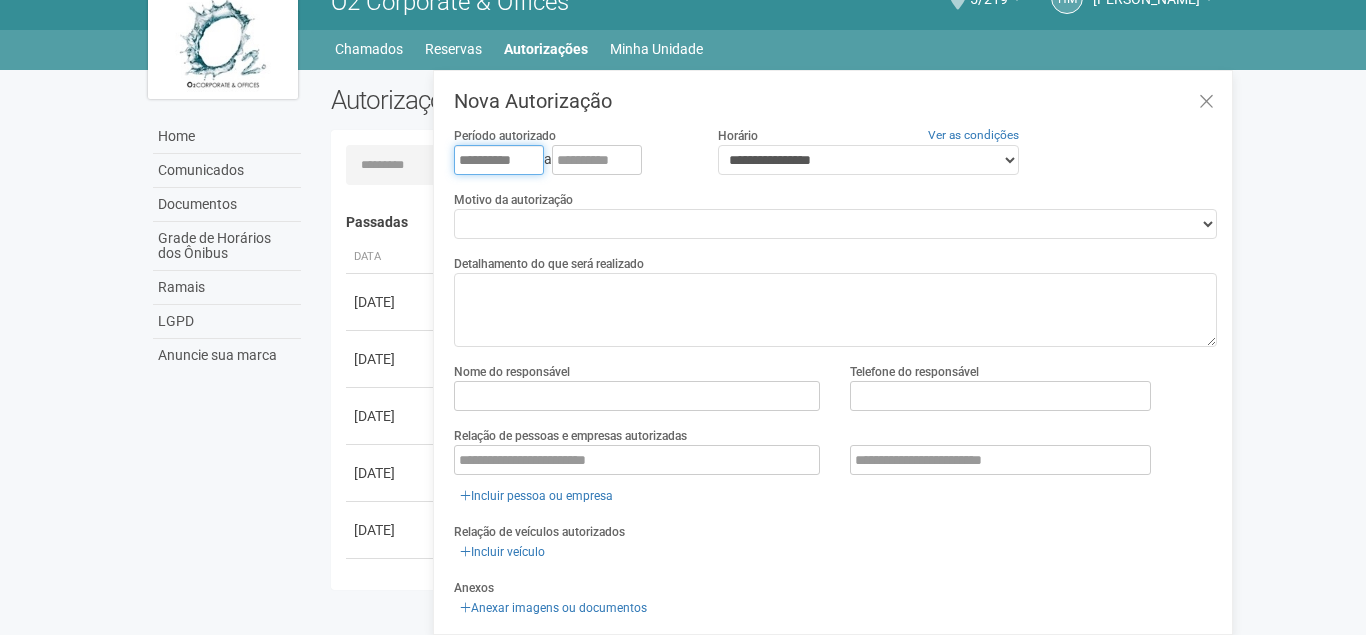 type on "**********" 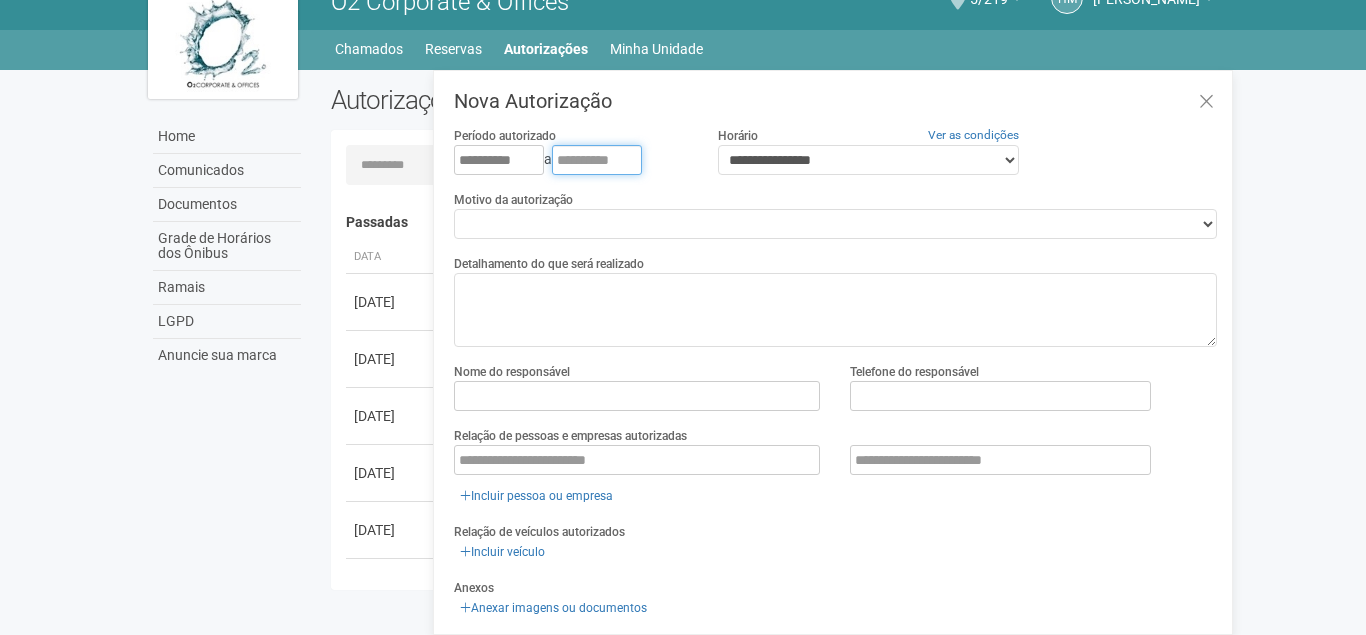 click at bounding box center [597, 160] 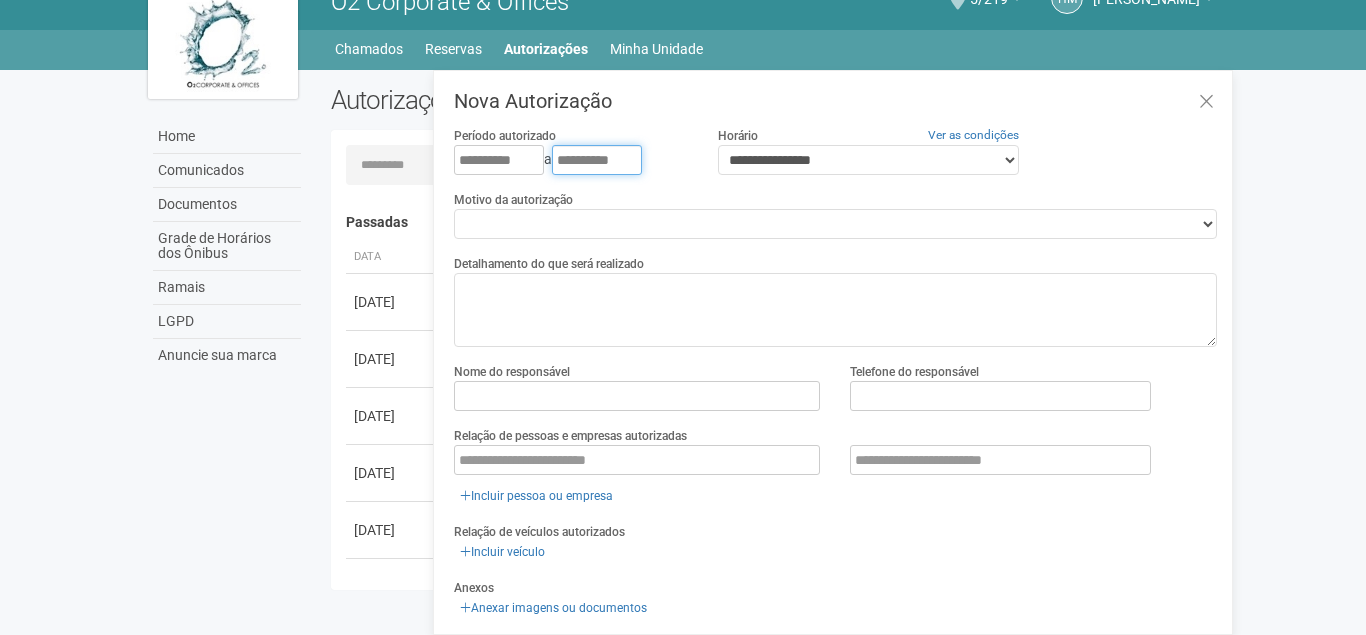 type on "**********" 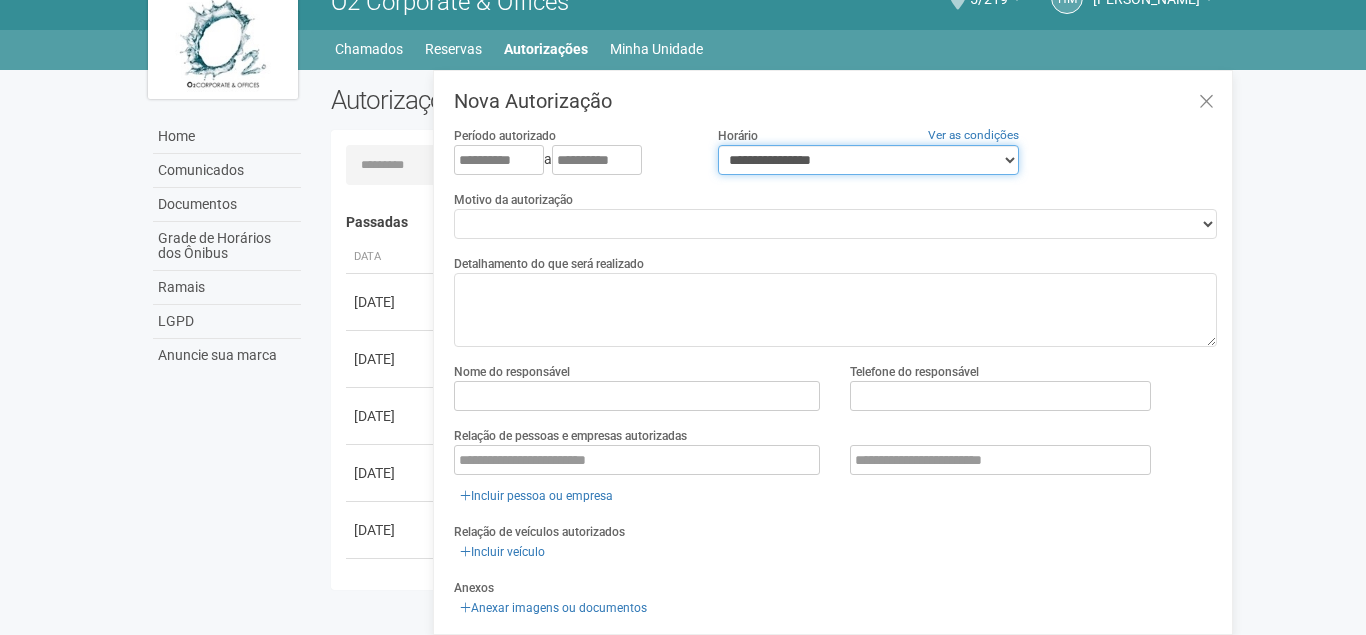 select on "*" 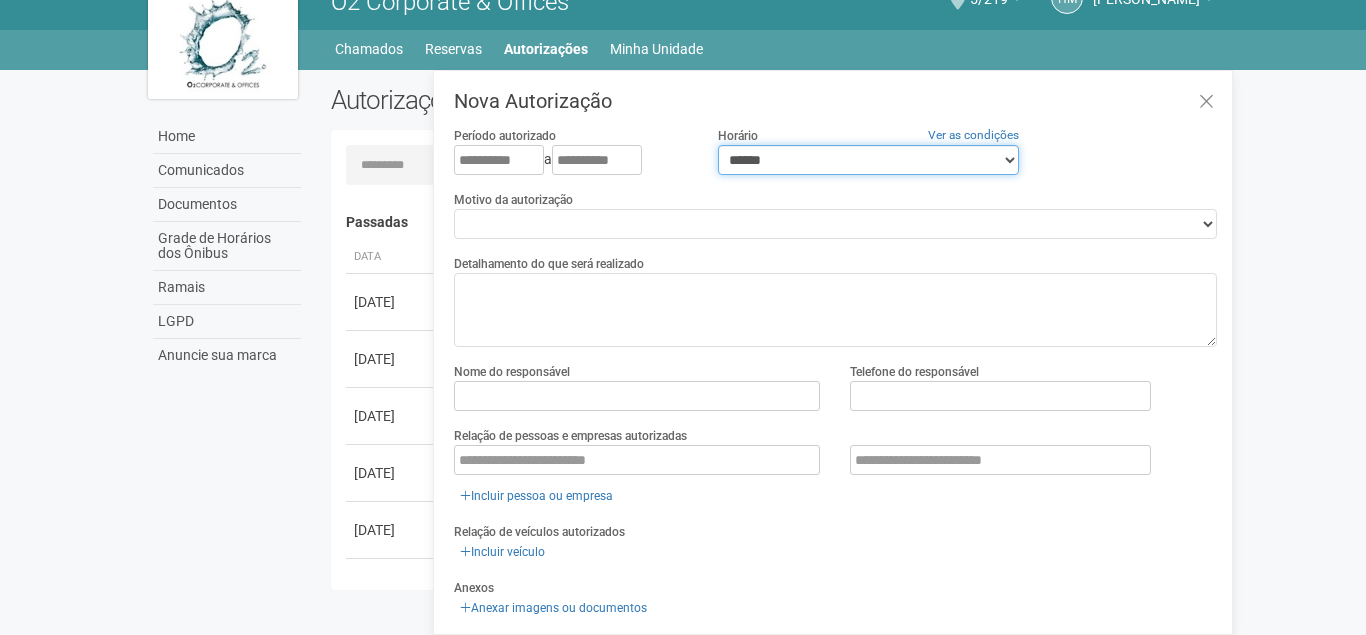 click on "******" at bounding box center (0, 0) 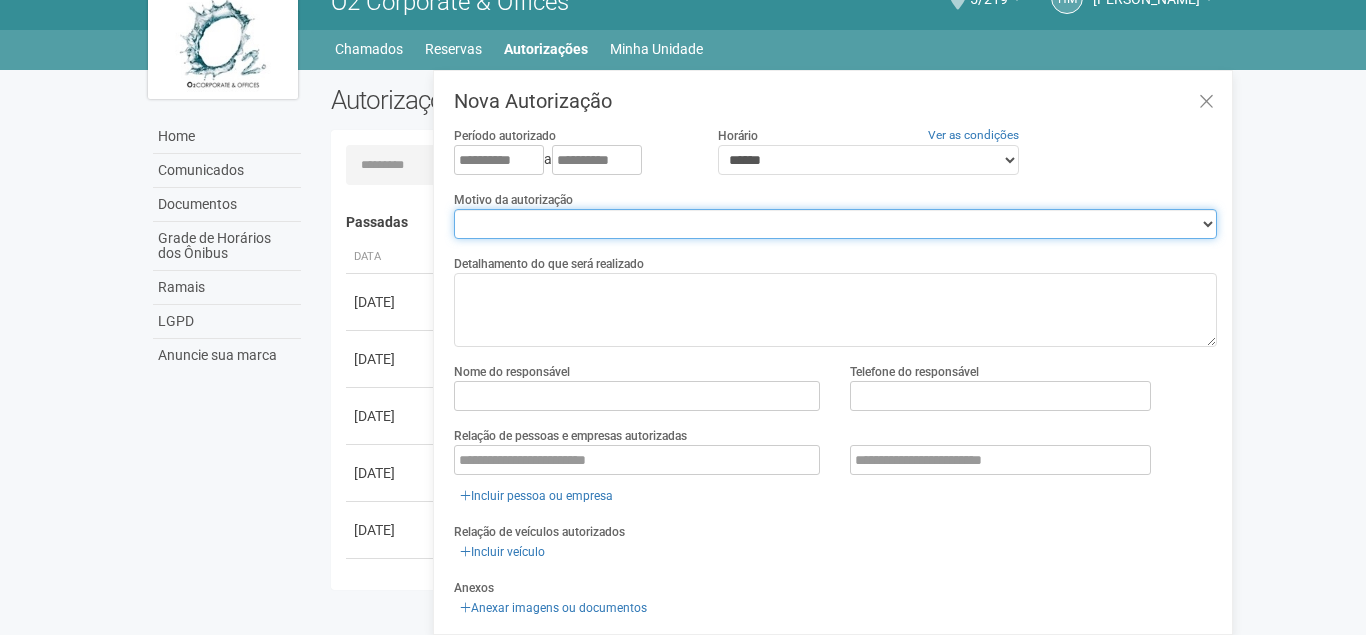 click on "**********" at bounding box center (835, 224) 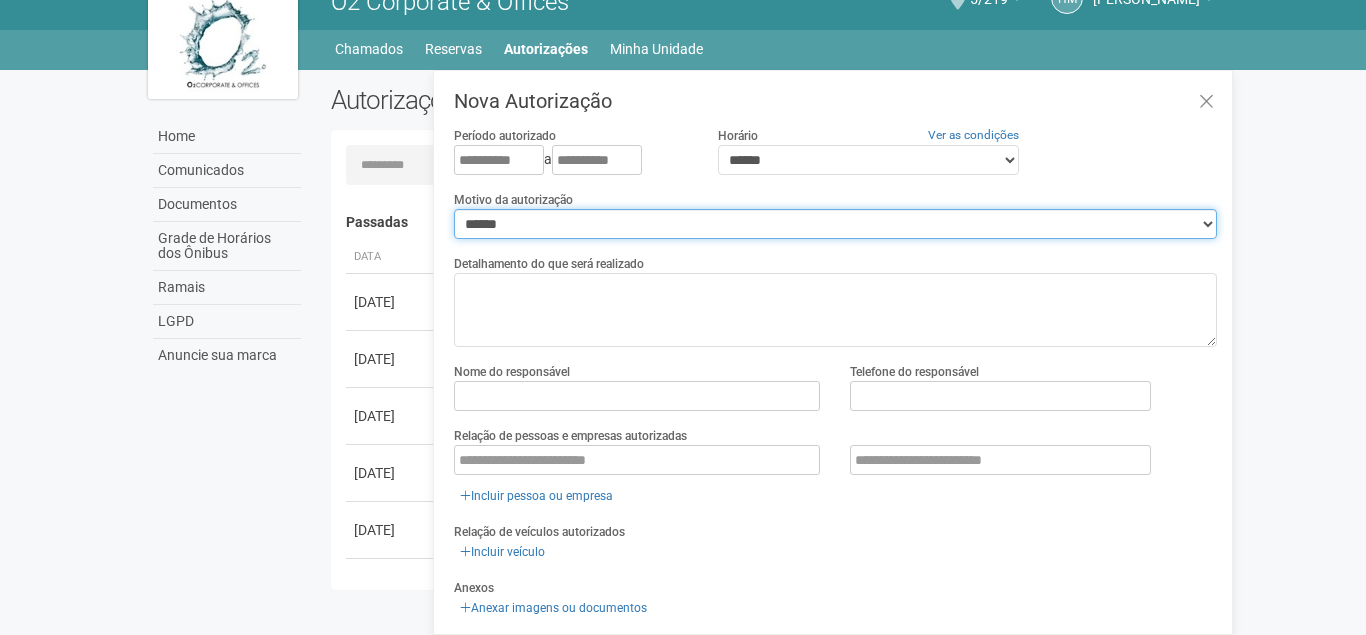 click on "******" at bounding box center (0, 0) 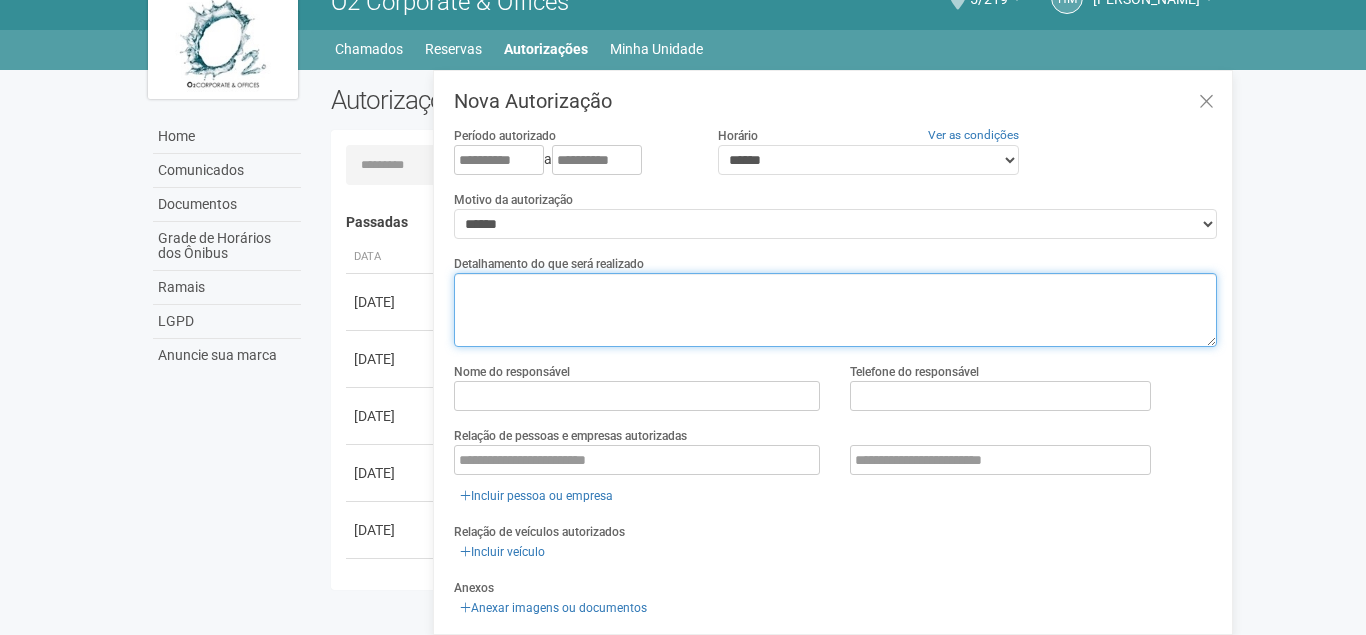 click at bounding box center (835, 310) 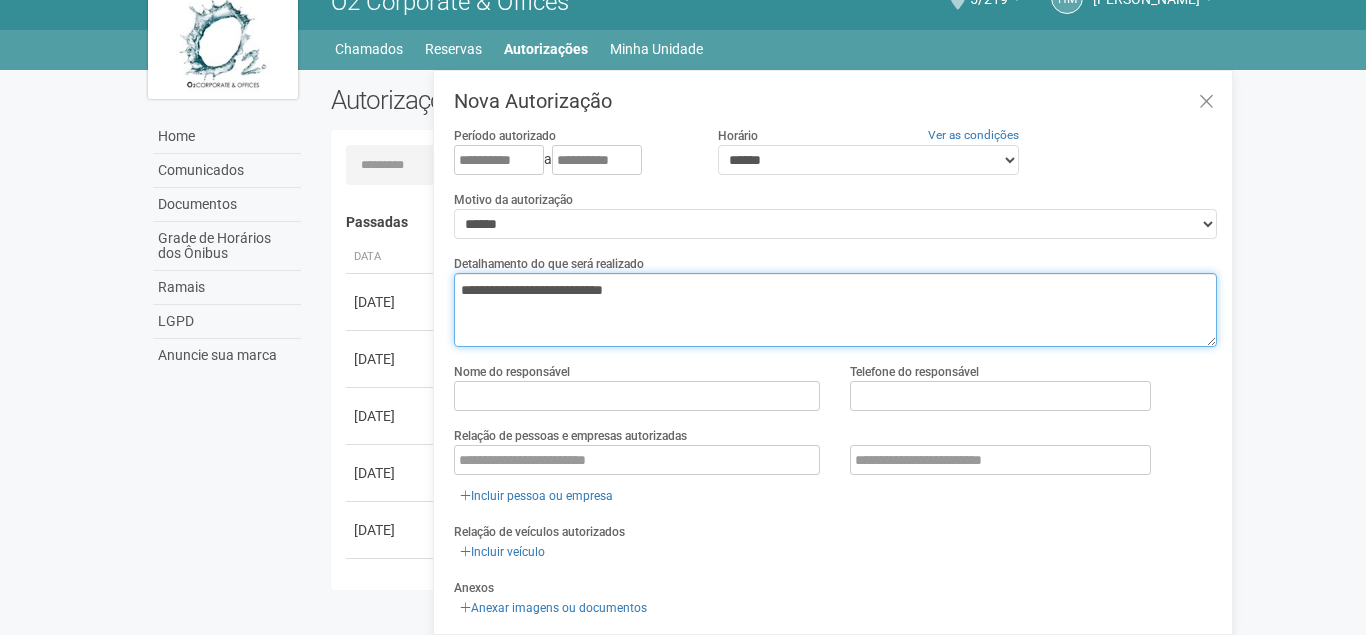 type on "**********" 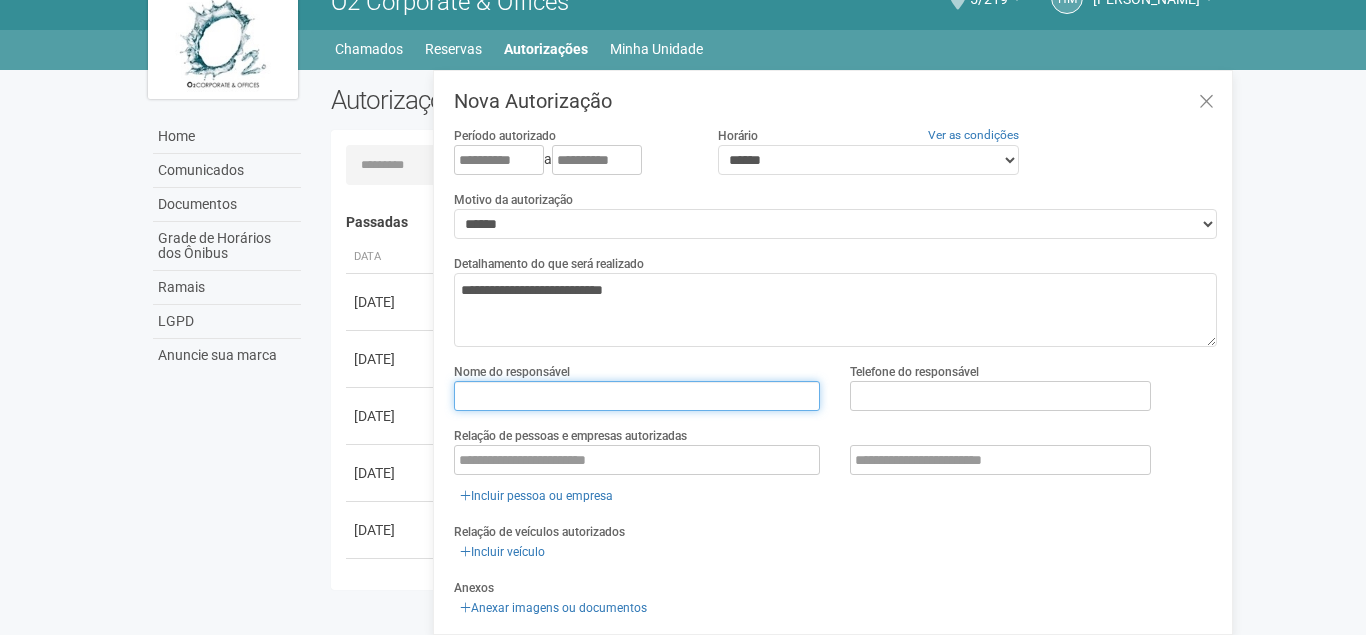 click at bounding box center (637, 396) 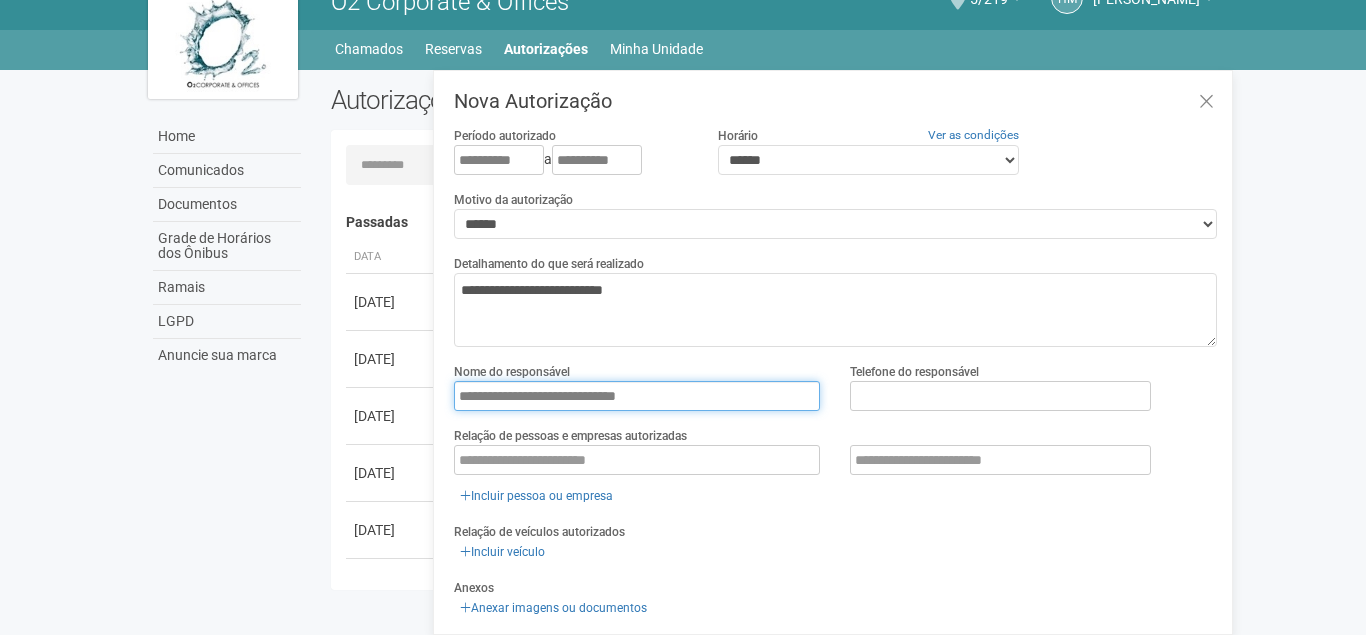 type on "**********" 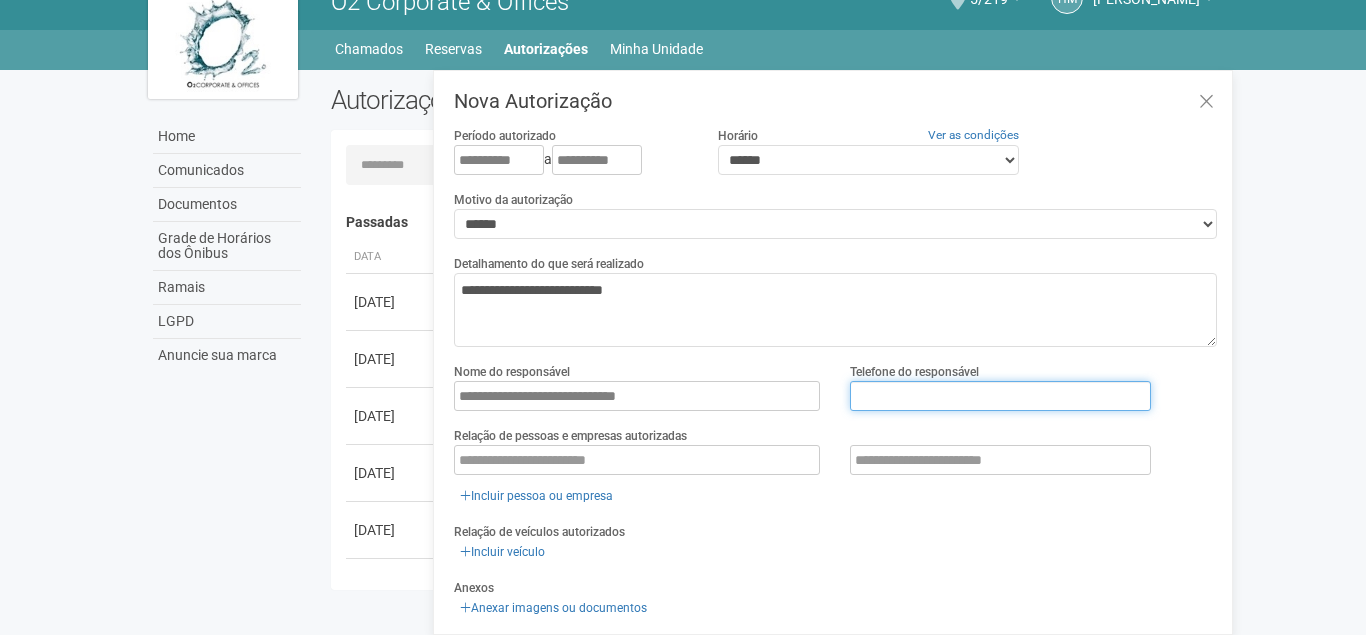 click at bounding box center [1000, 396] 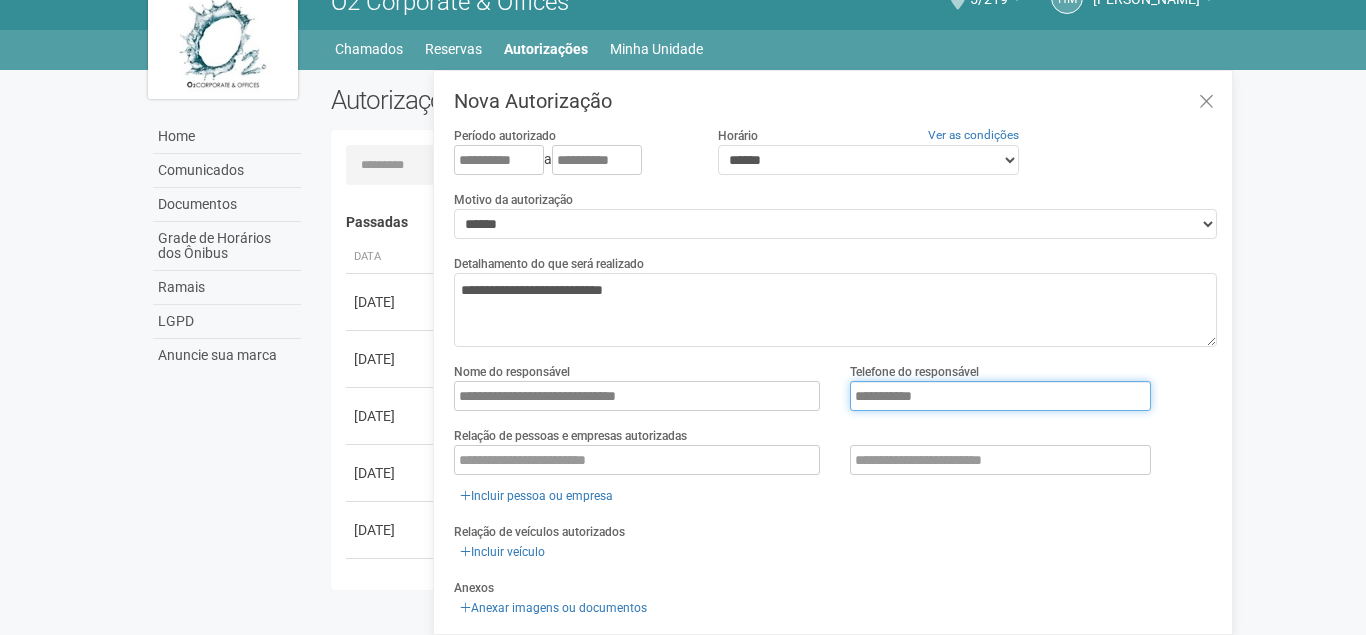 type on "**********" 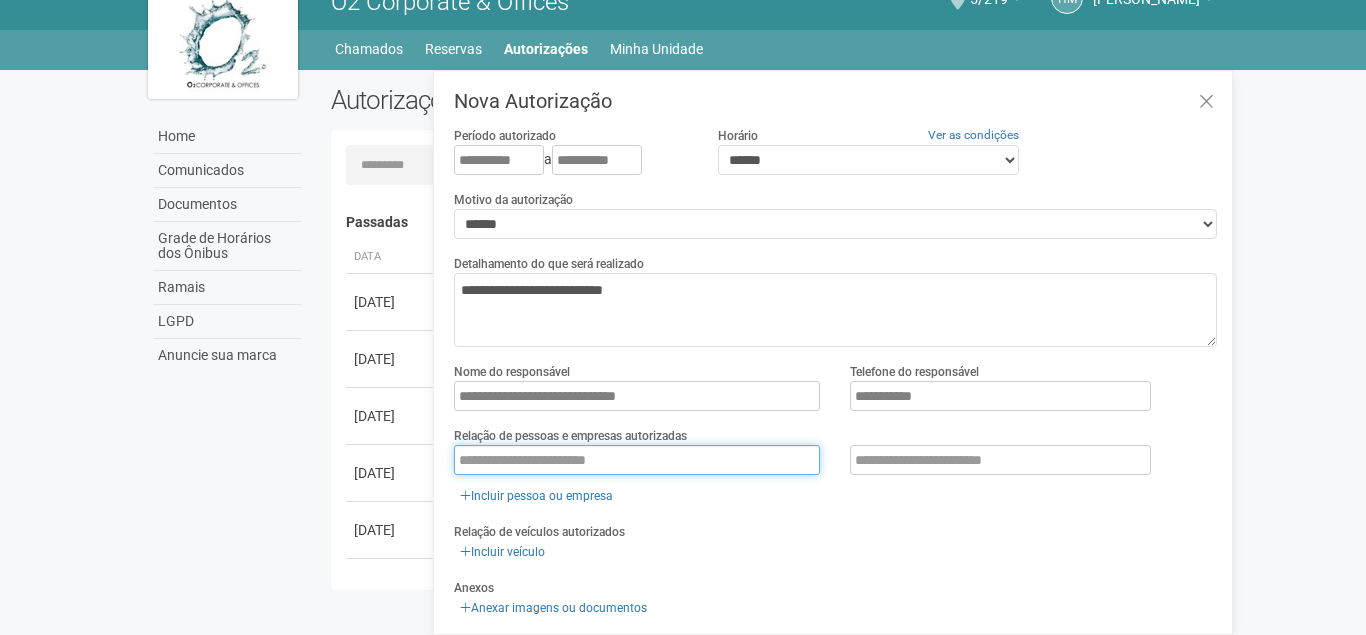click at bounding box center (637, 460) 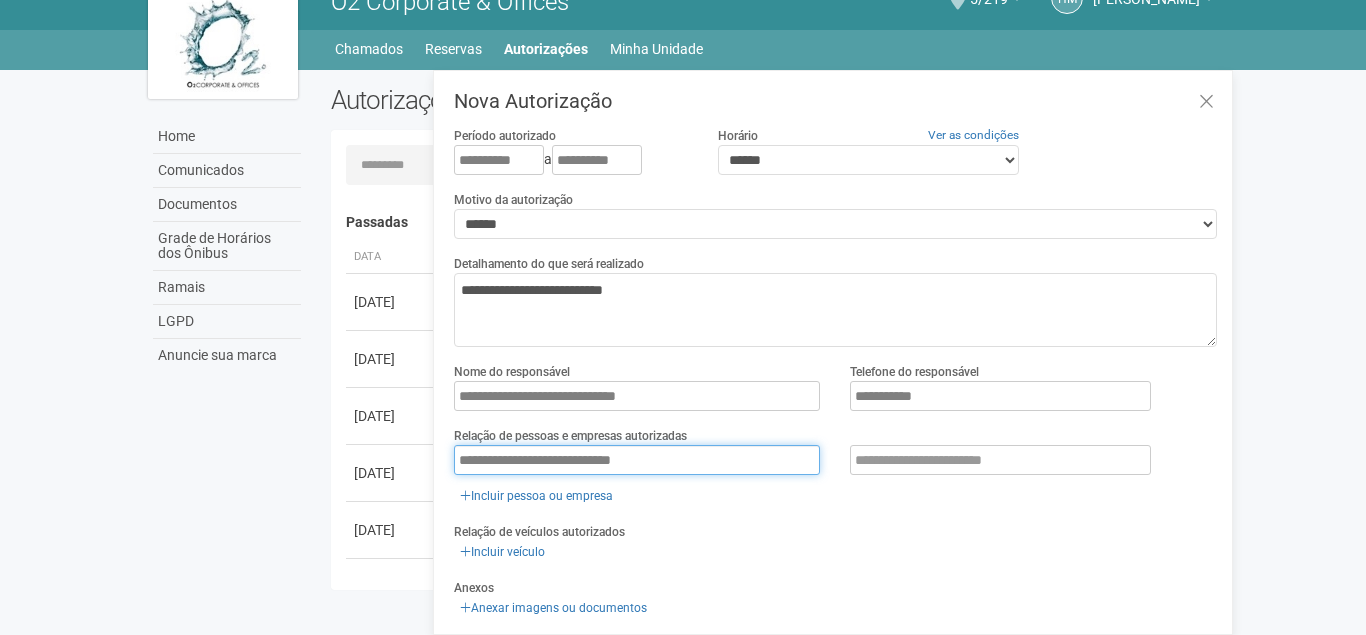 type on "**********" 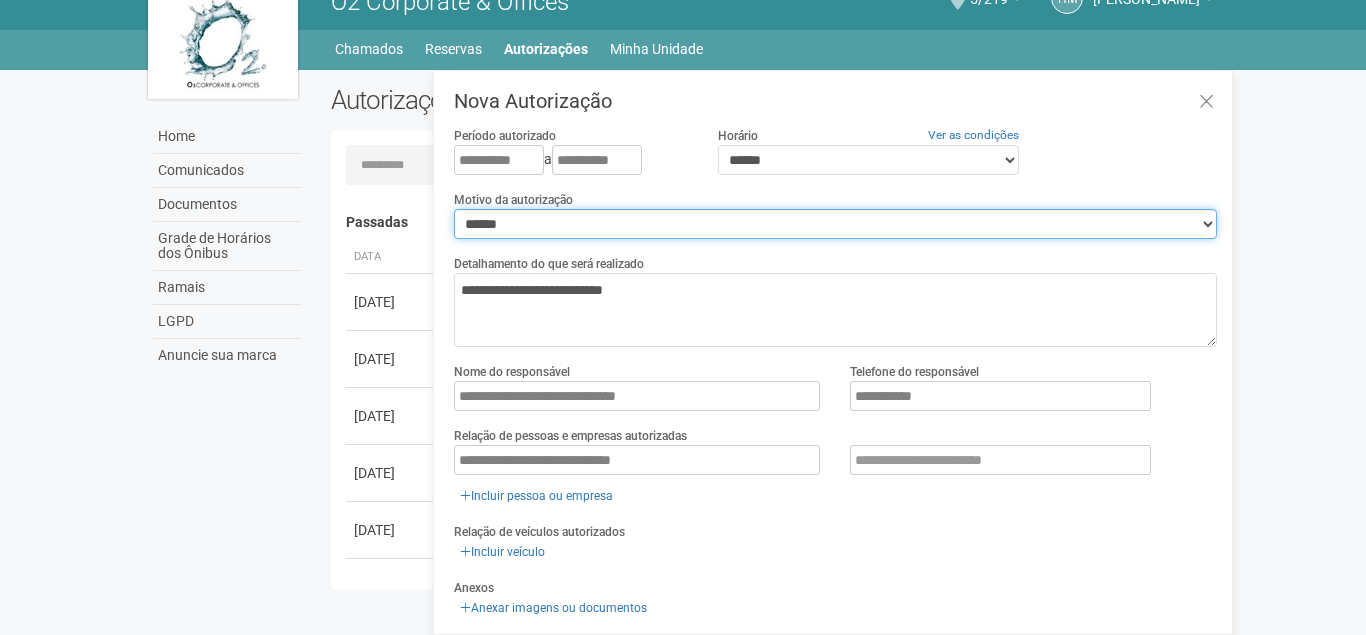 click on "**********" at bounding box center [835, 224] 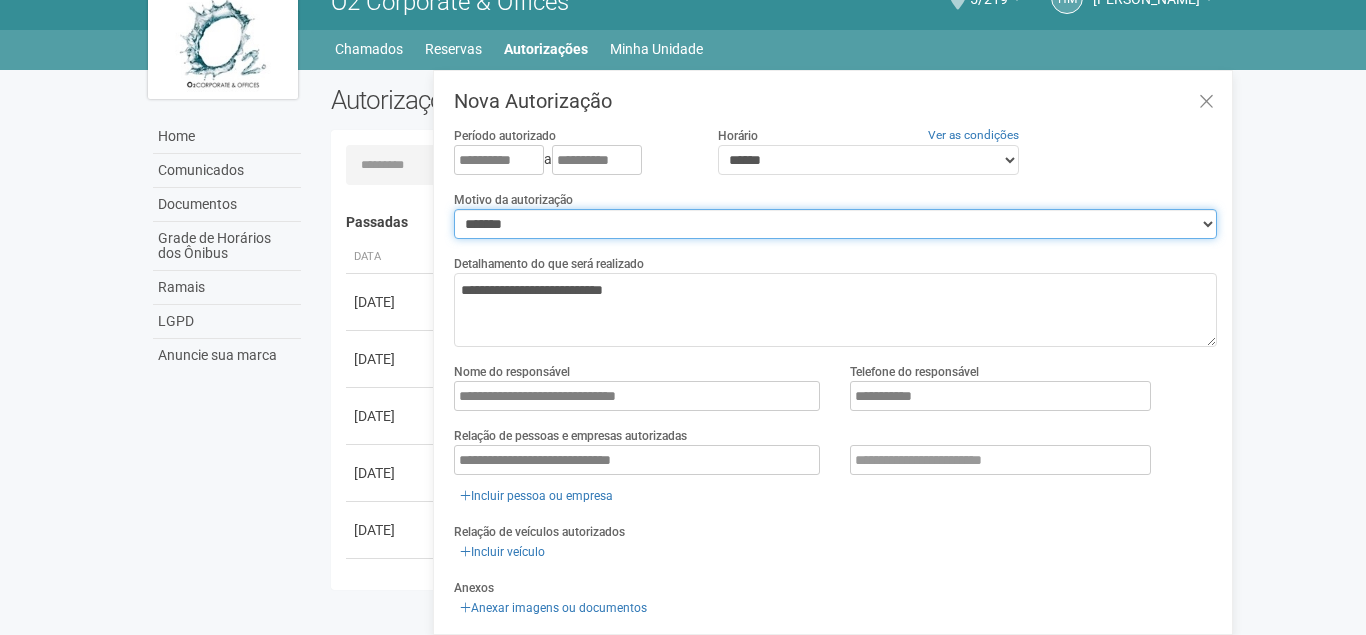 click on "*******" at bounding box center (0, 0) 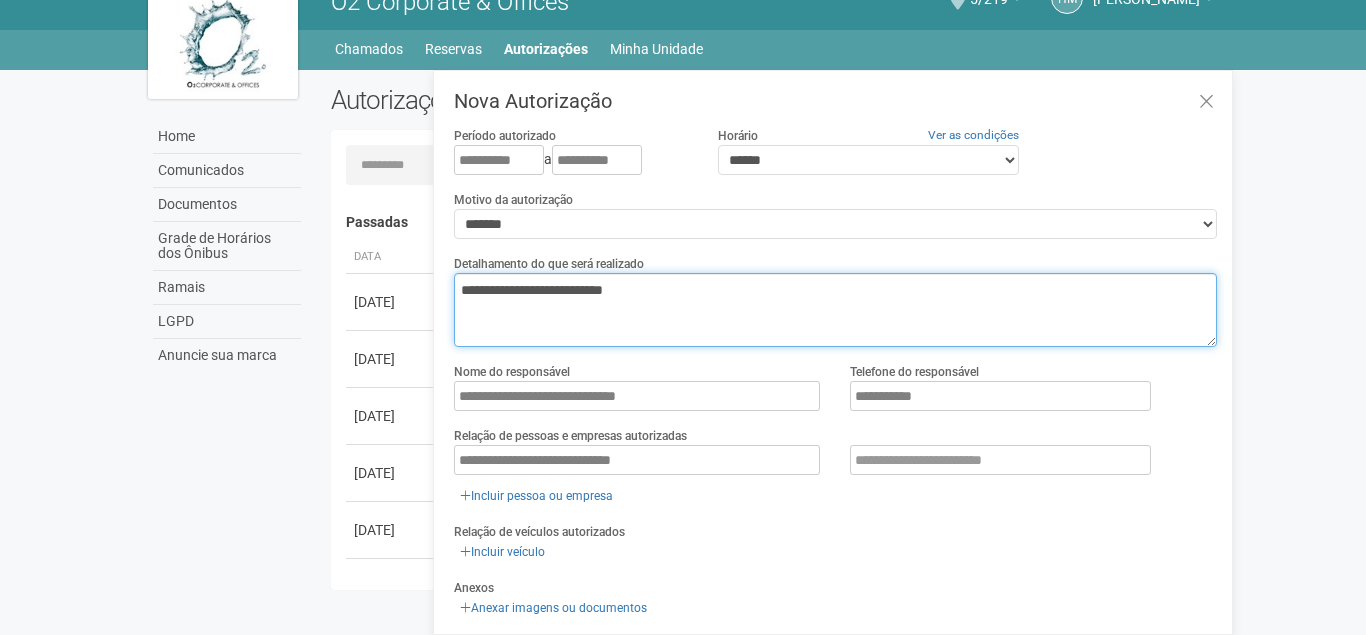 click on "**********" at bounding box center (835, 310) 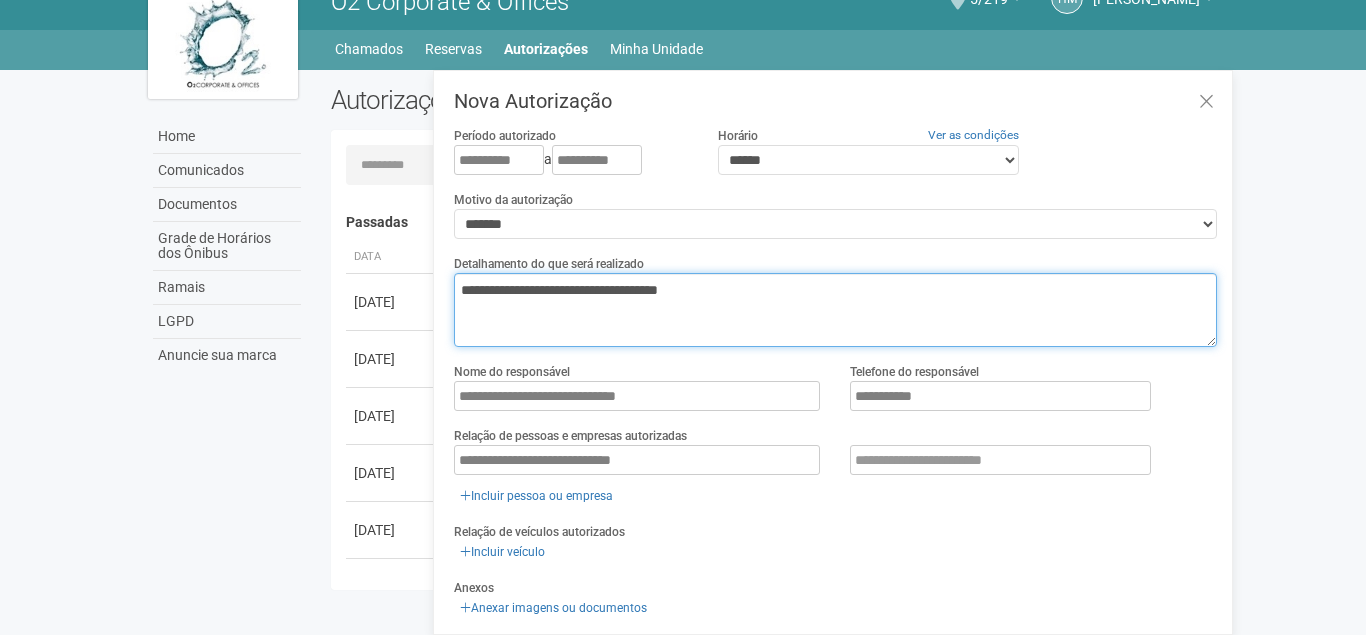 click on "**********" at bounding box center (835, 310) 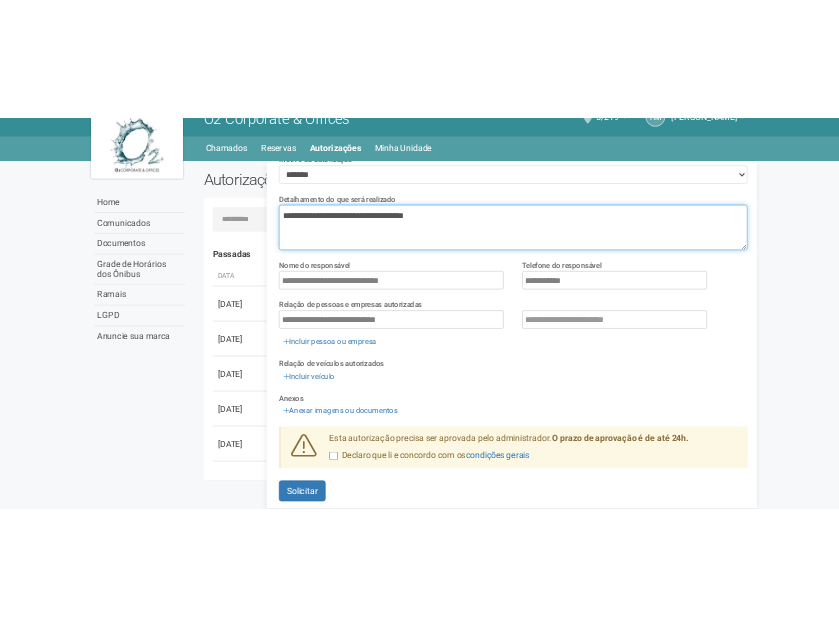scroll, scrollTop: 152, scrollLeft: 0, axis: vertical 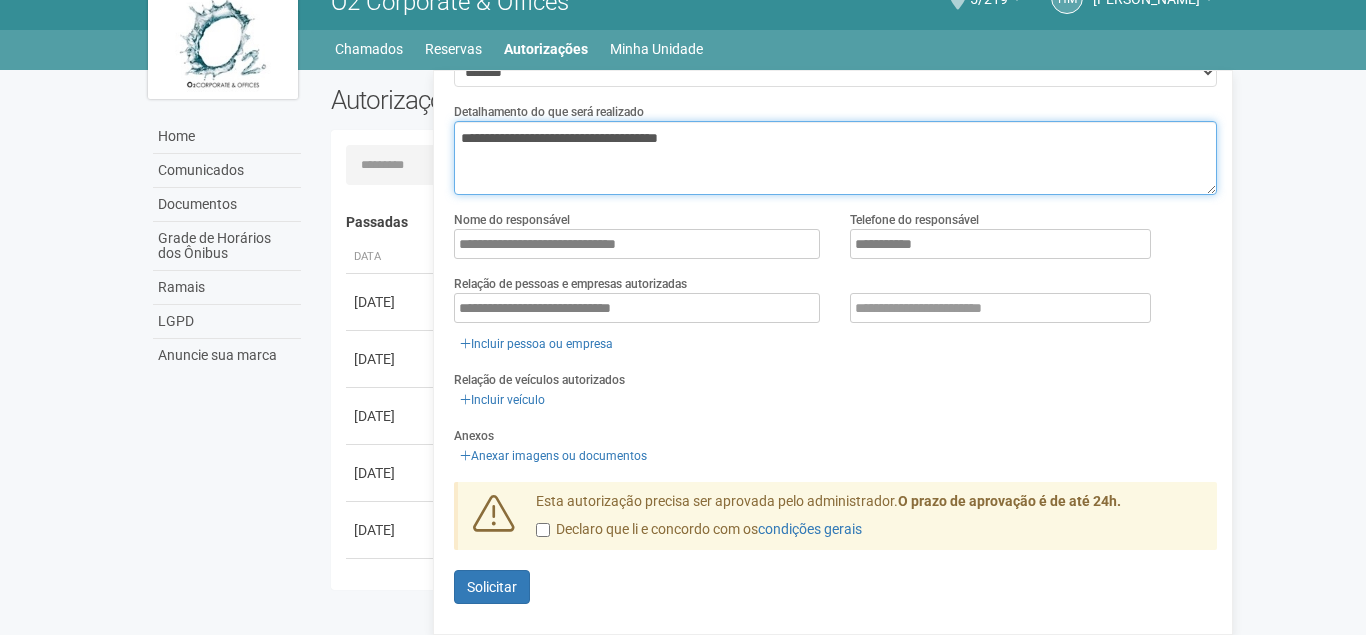 type on "**********" 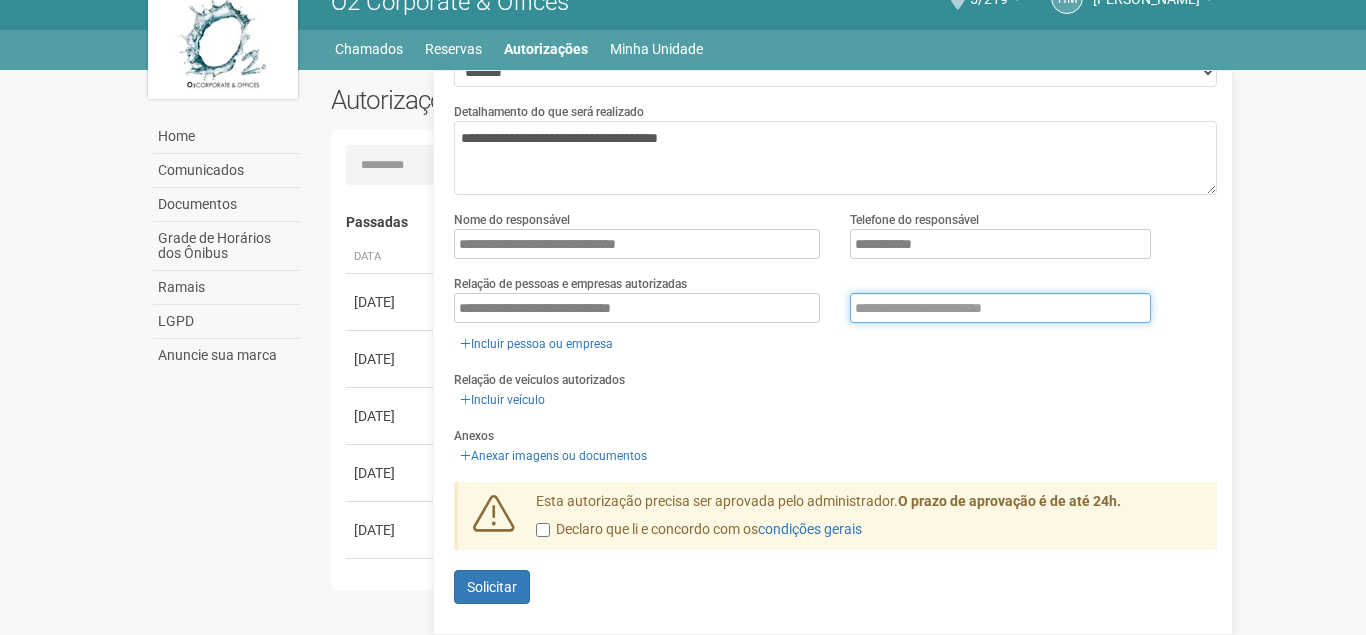click at bounding box center (1000, 308) 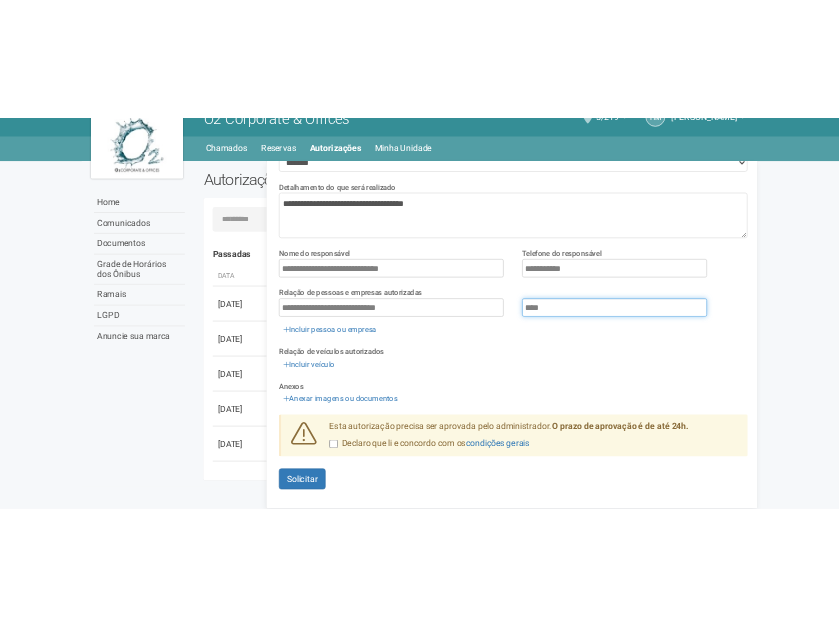 scroll, scrollTop: 216, scrollLeft: 0, axis: vertical 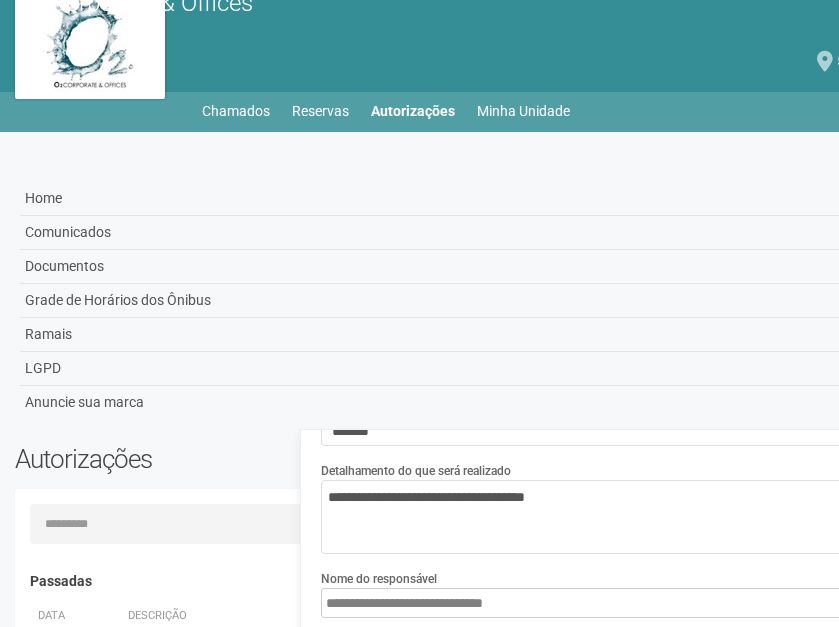 type on "***" 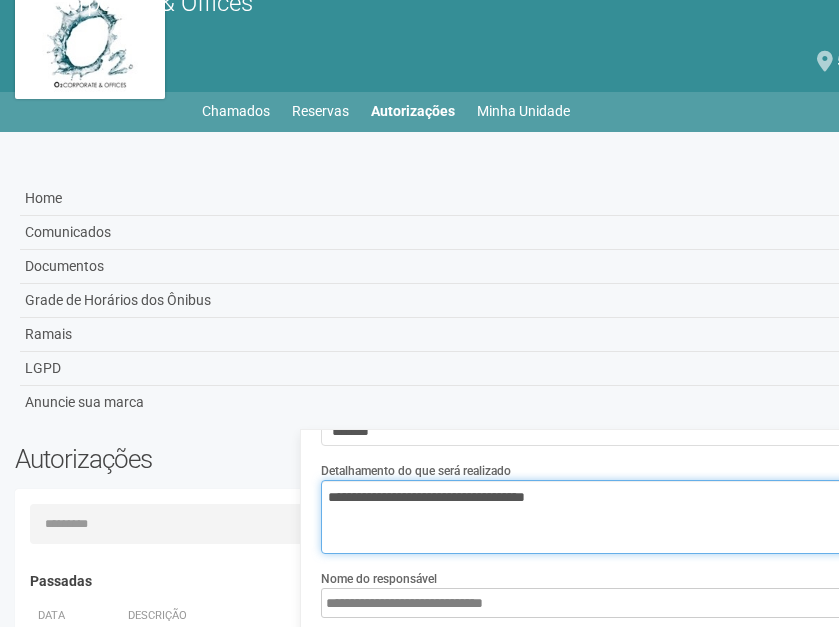 click on "**********" at bounding box center (702, 517) 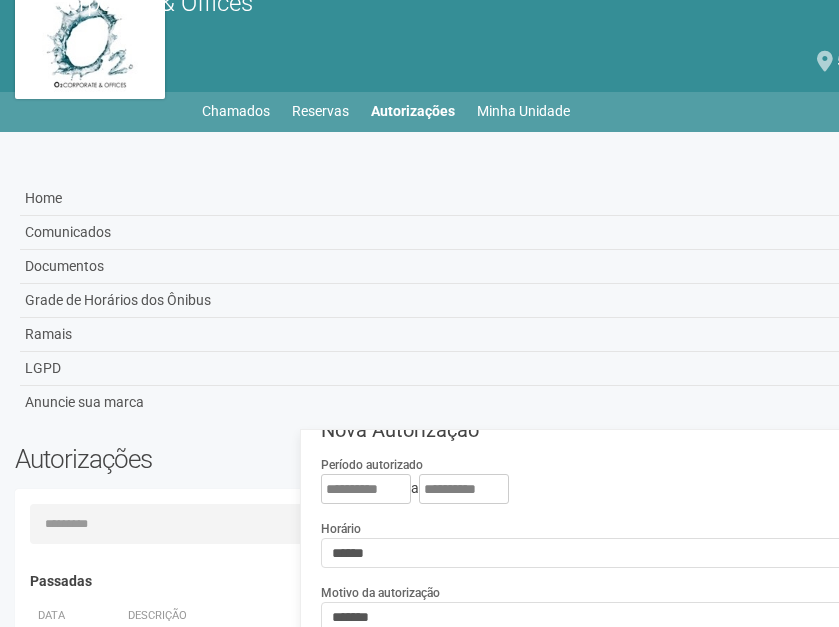 scroll, scrollTop: 336, scrollLeft: 0, axis: vertical 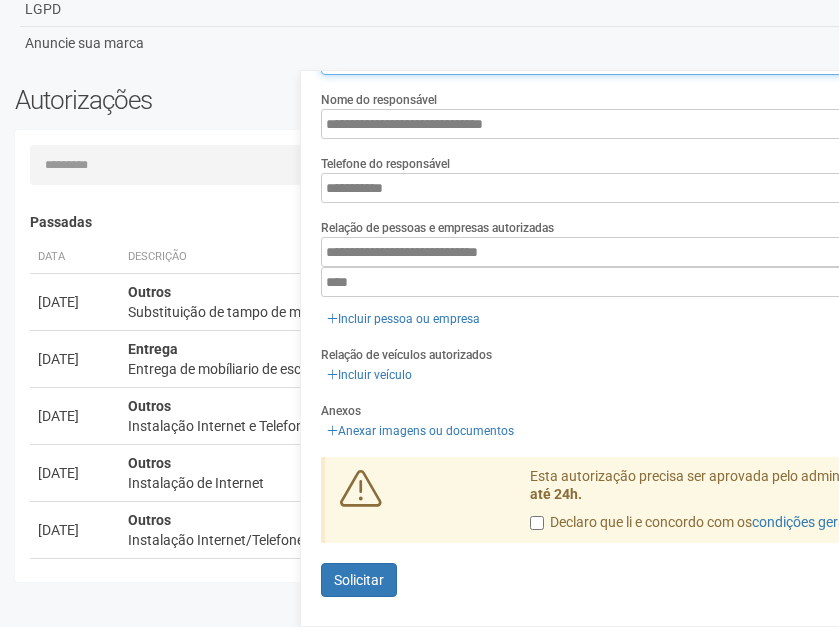 type on "**********" 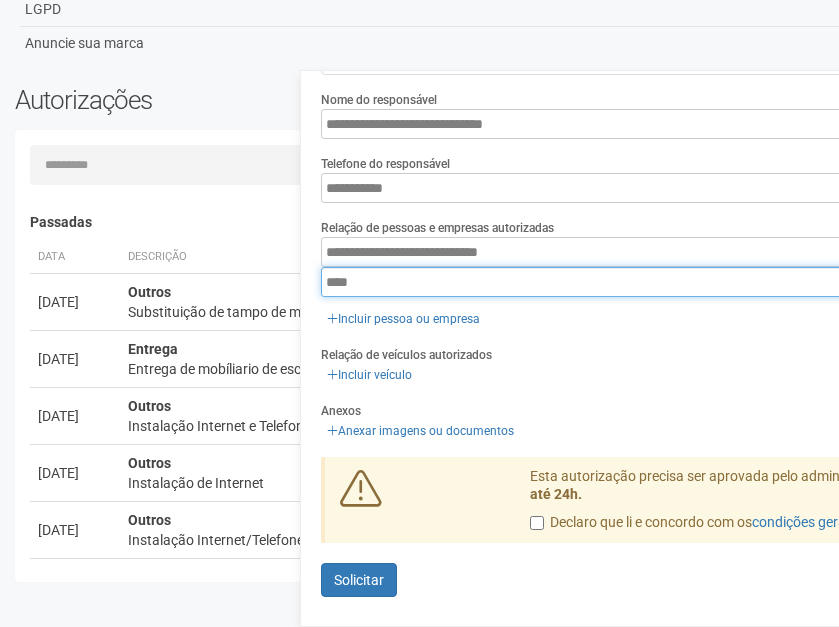 click on "***" at bounding box center [702, 282] 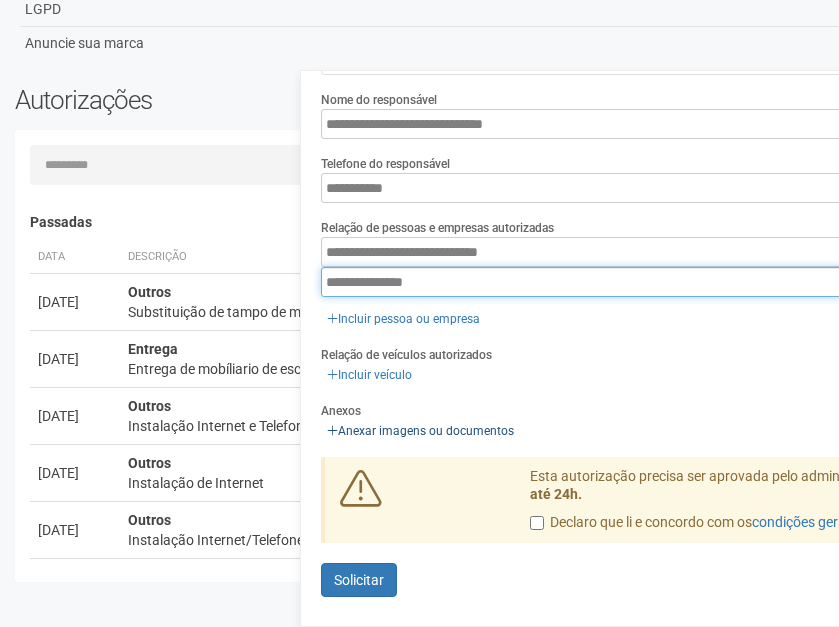 type on "**********" 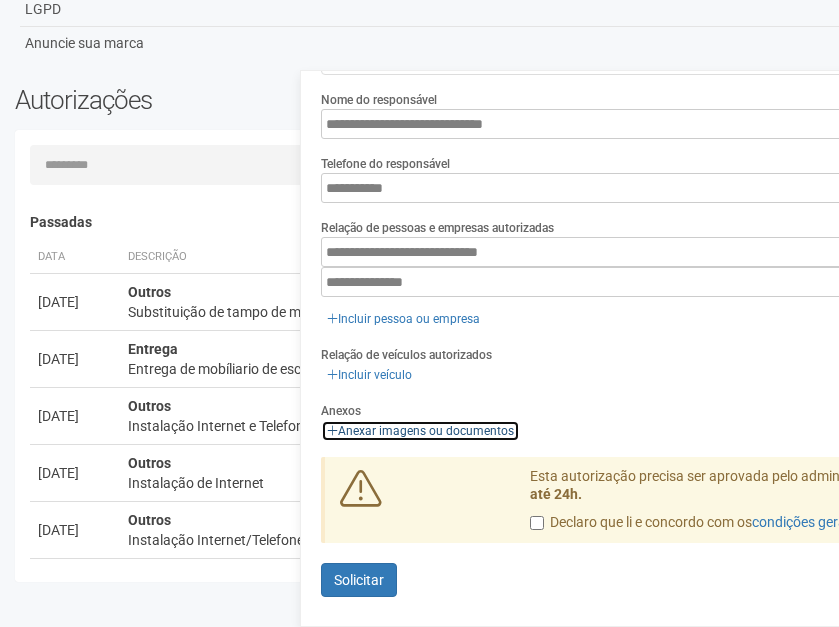 click on "Anexar imagens ou documentos" at bounding box center (420, 431) 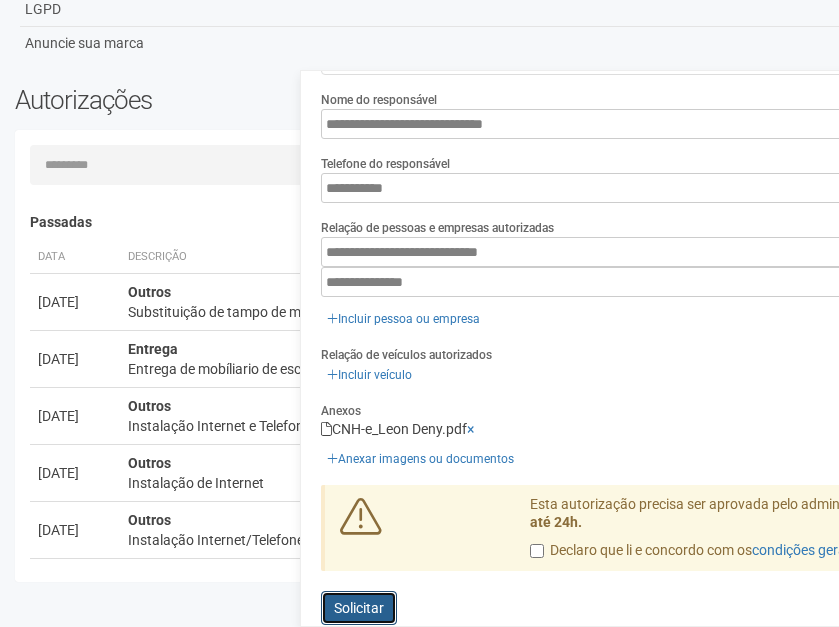 click on "Solicitar" at bounding box center [359, 608] 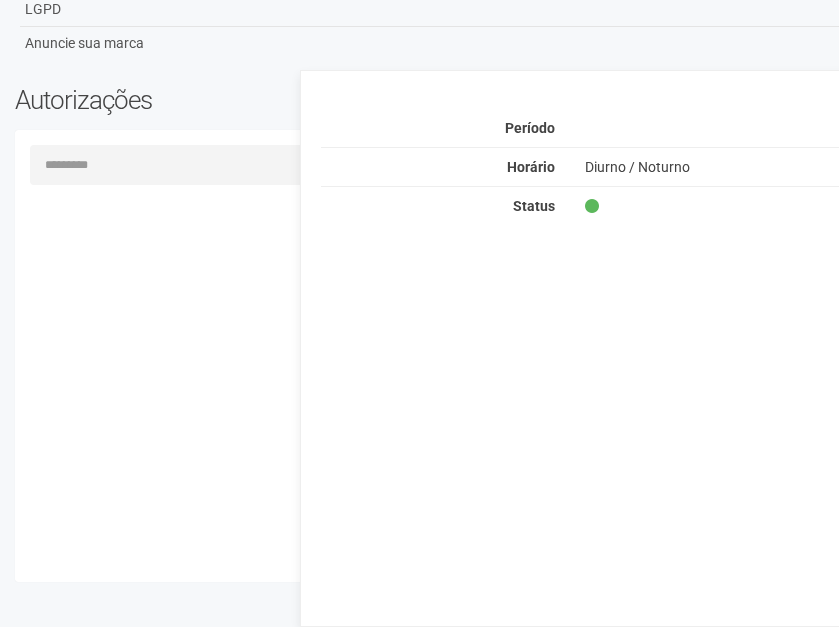 scroll, scrollTop: 0, scrollLeft: 0, axis: both 